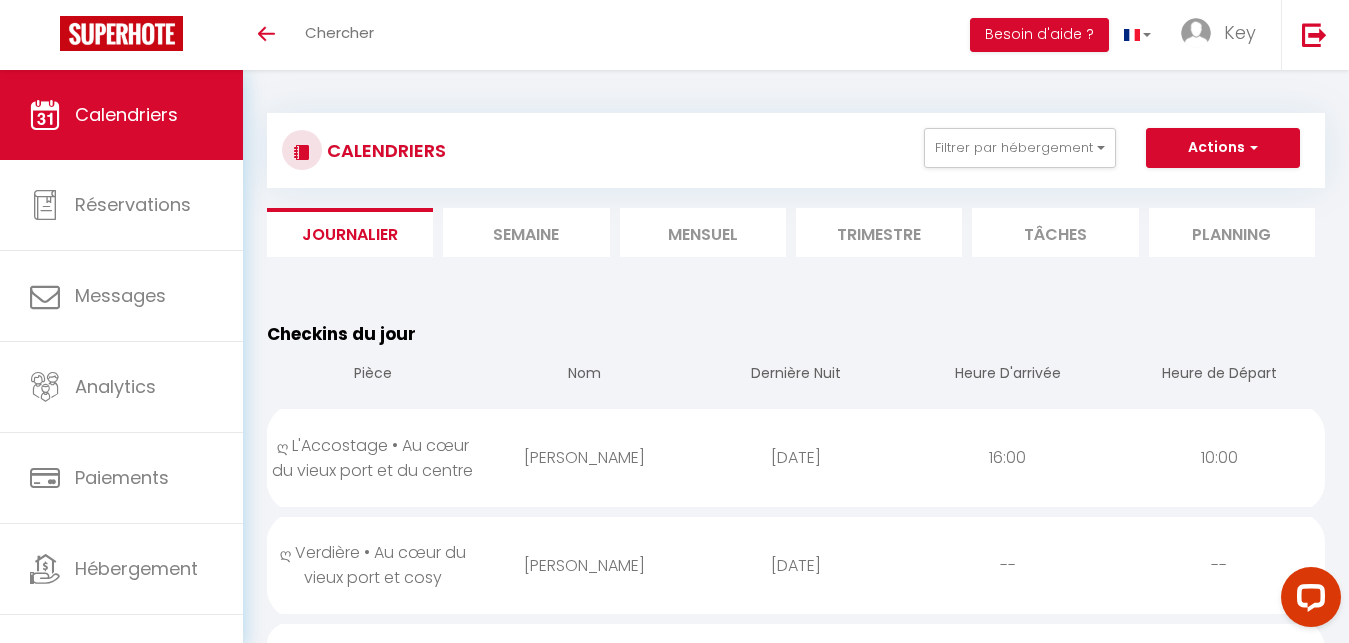 scroll, scrollTop: 0, scrollLeft: 0, axis: both 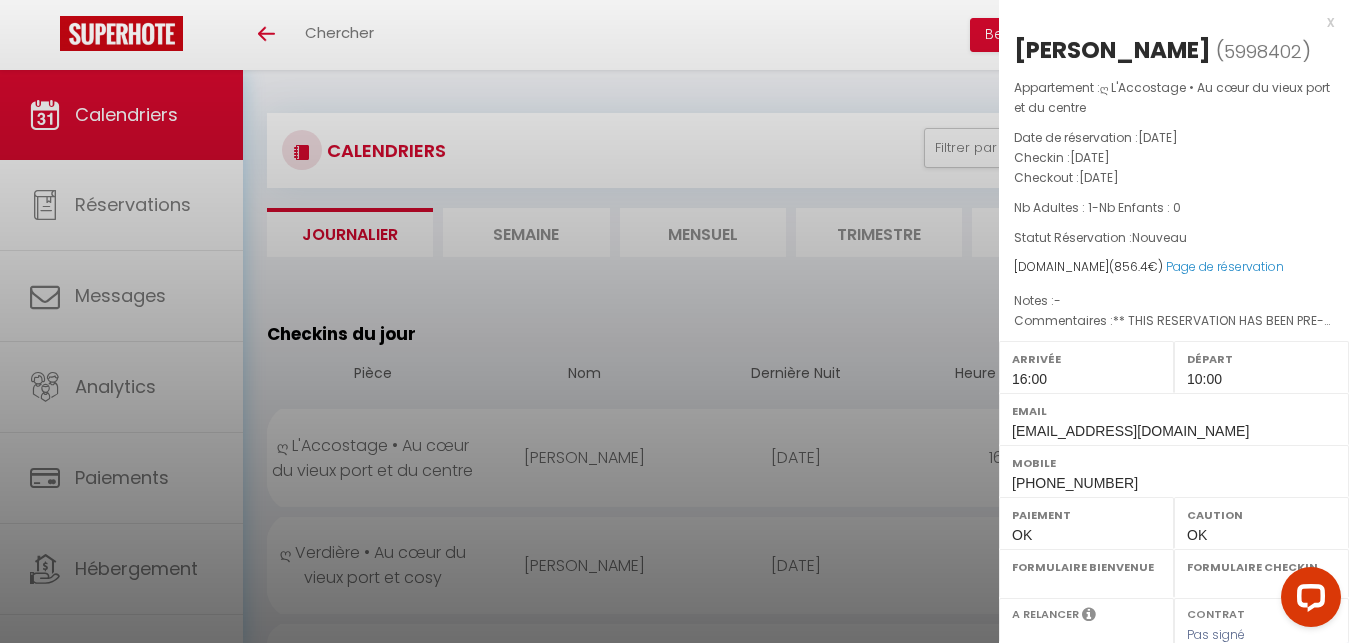 select on "1" 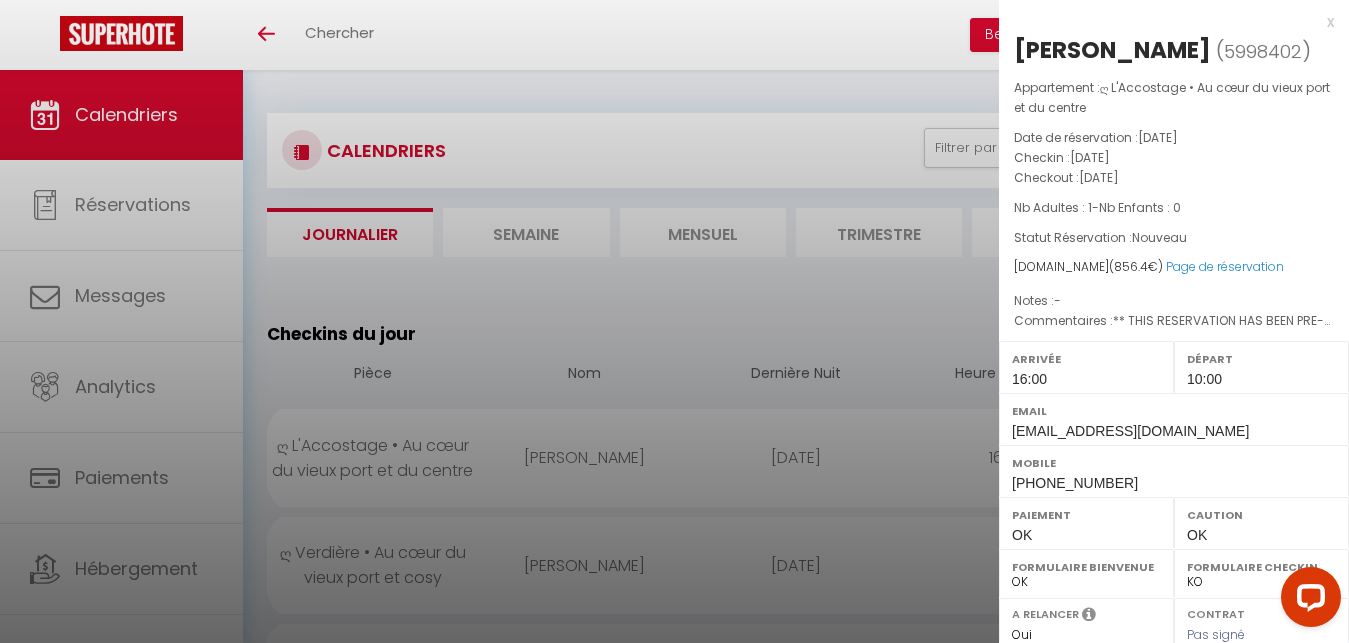 click on "[PERSON_NAME]" at bounding box center (1112, 50) 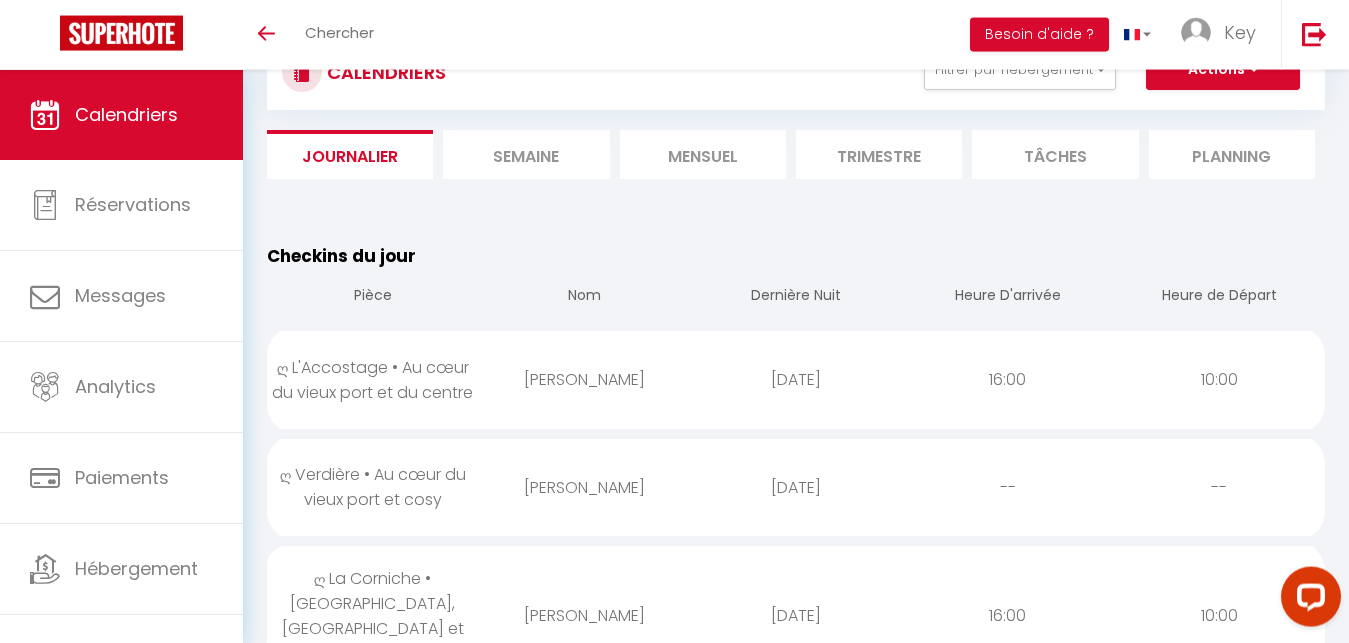 scroll, scrollTop: 102, scrollLeft: 0, axis: vertical 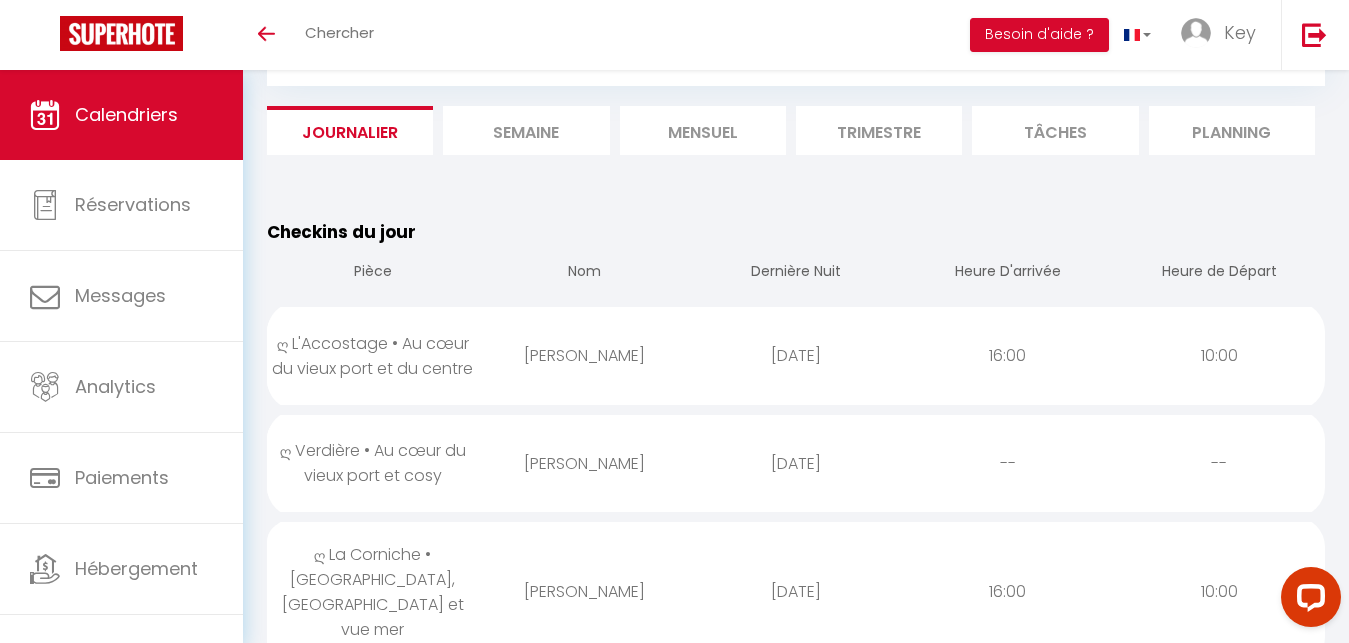 click on "ღ Verdière • Au cœur du vieux port et cosy" at bounding box center (373, 463) 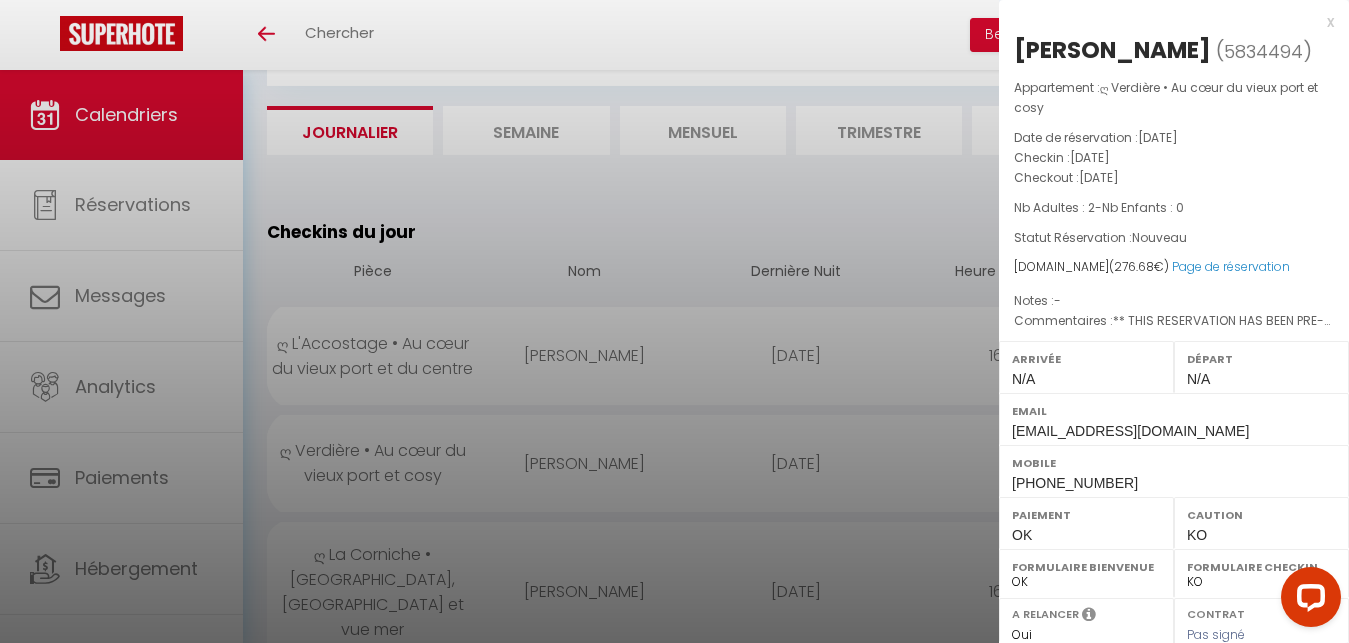 click on "[PERSON_NAME]" at bounding box center (1112, 50) 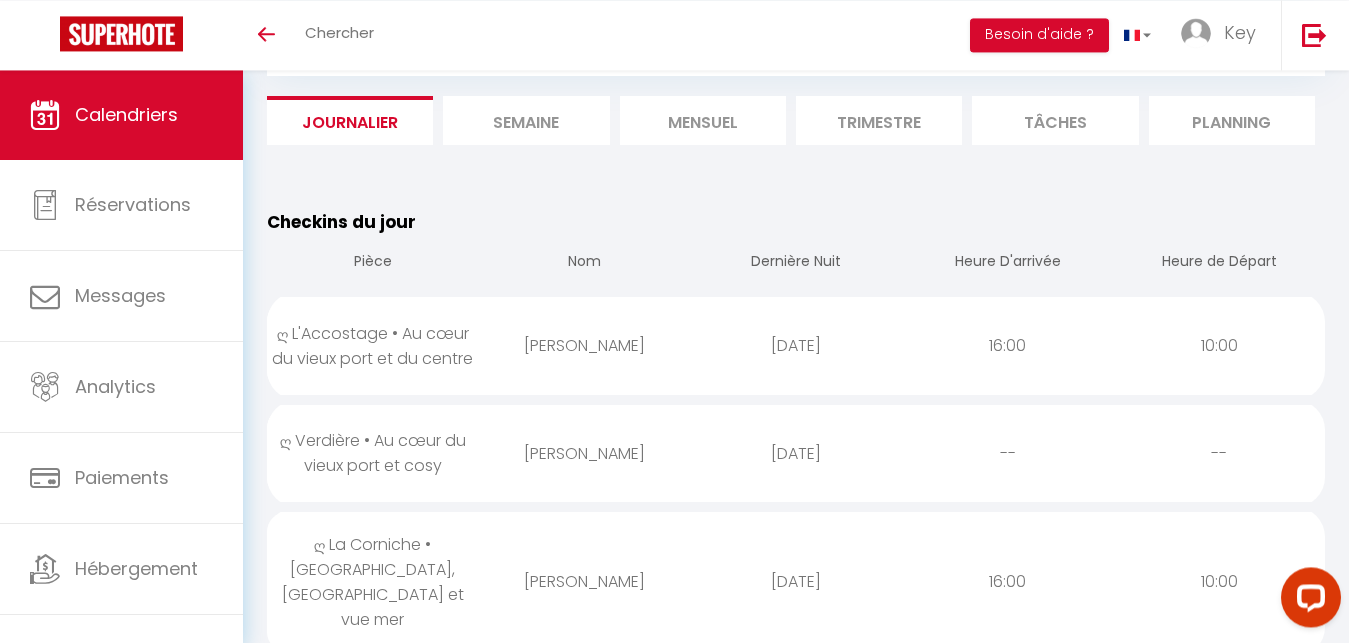 scroll, scrollTop: 306, scrollLeft: 0, axis: vertical 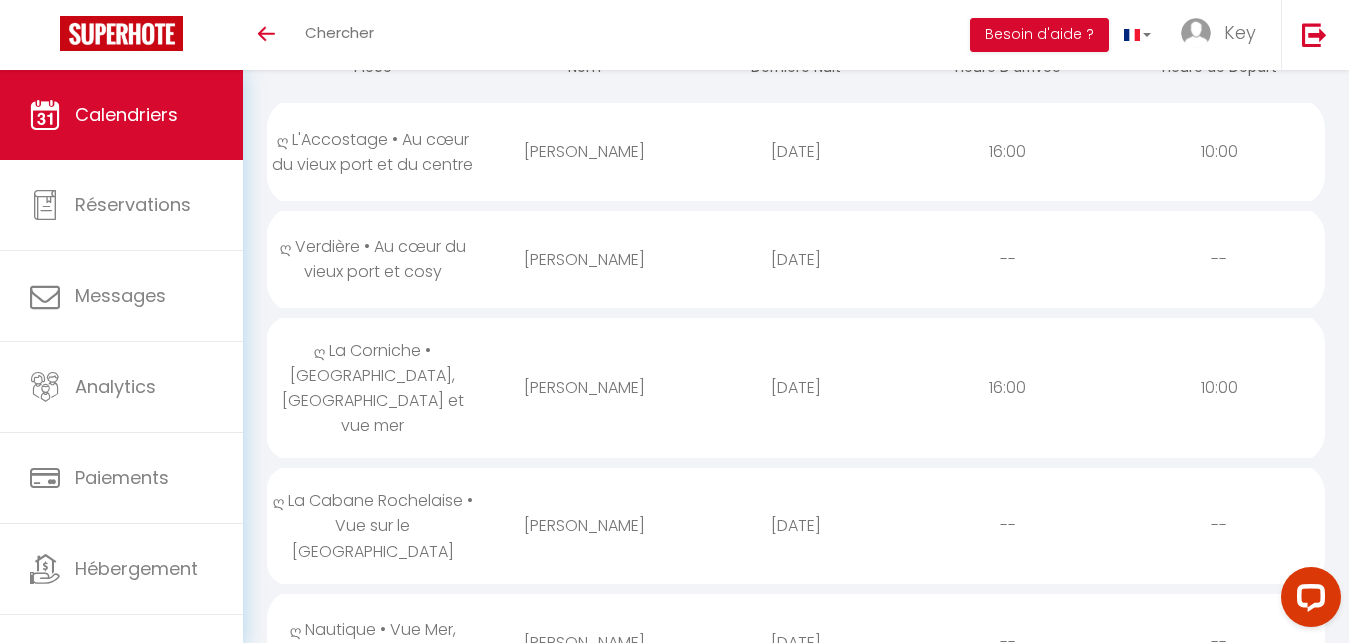 click on "[PERSON_NAME]" at bounding box center (585, 387) 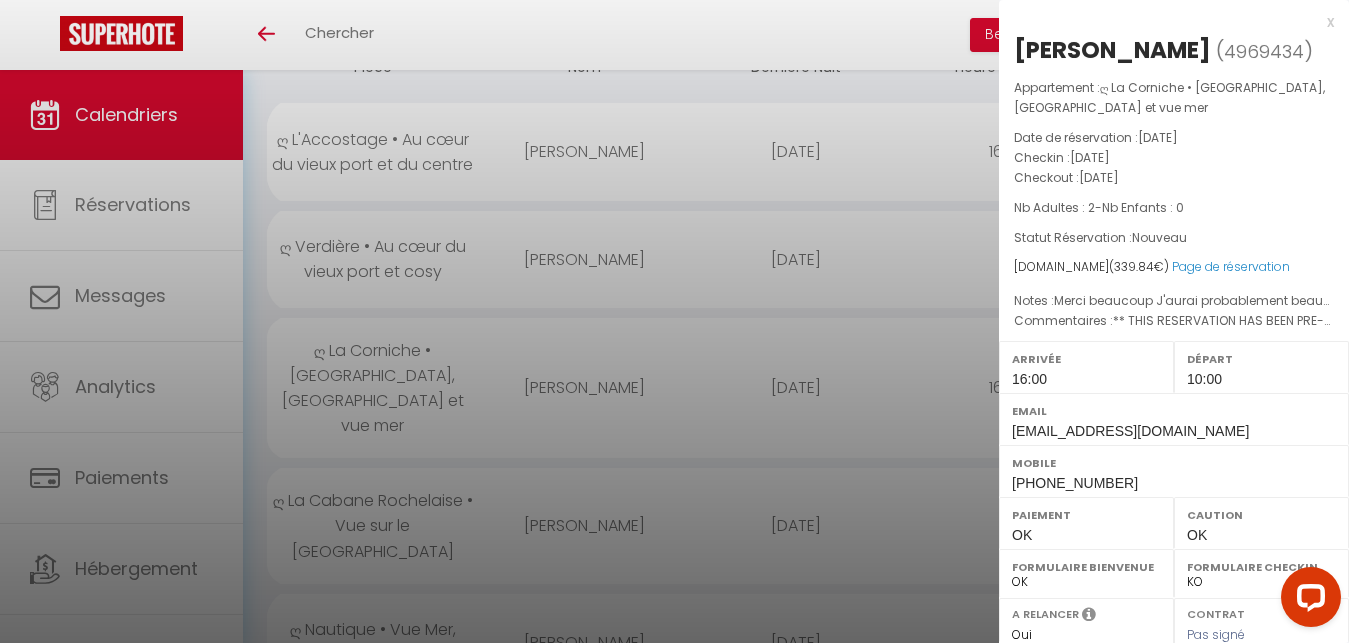 click at bounding box center (674, 321) 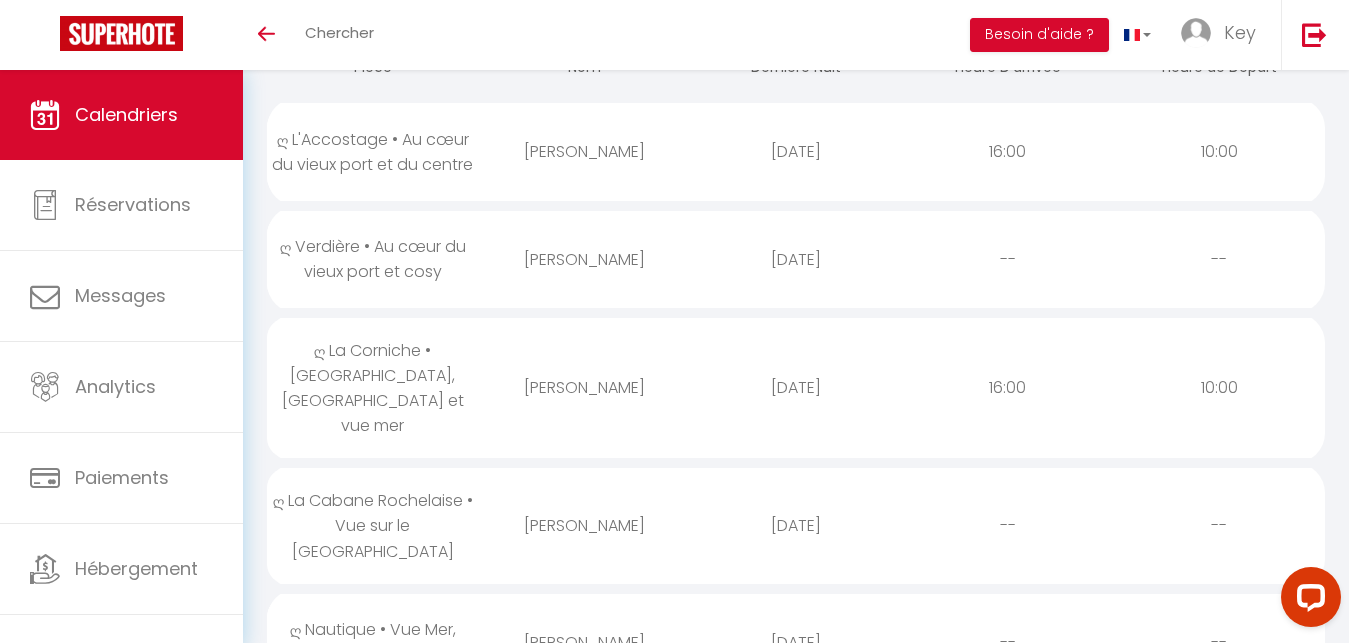 click on "[PERSON_NAME]" at bounding box center [585, 387] 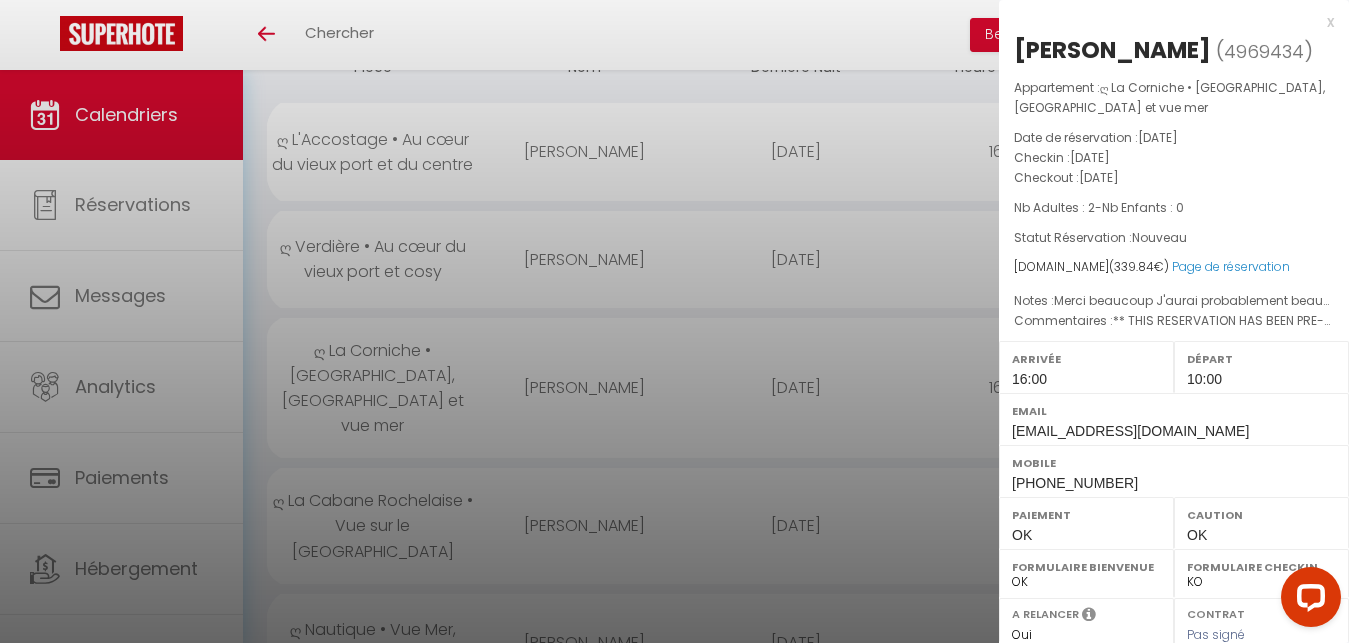 click on "[PERSON_NAME]" at bounding box center (1112, 50) 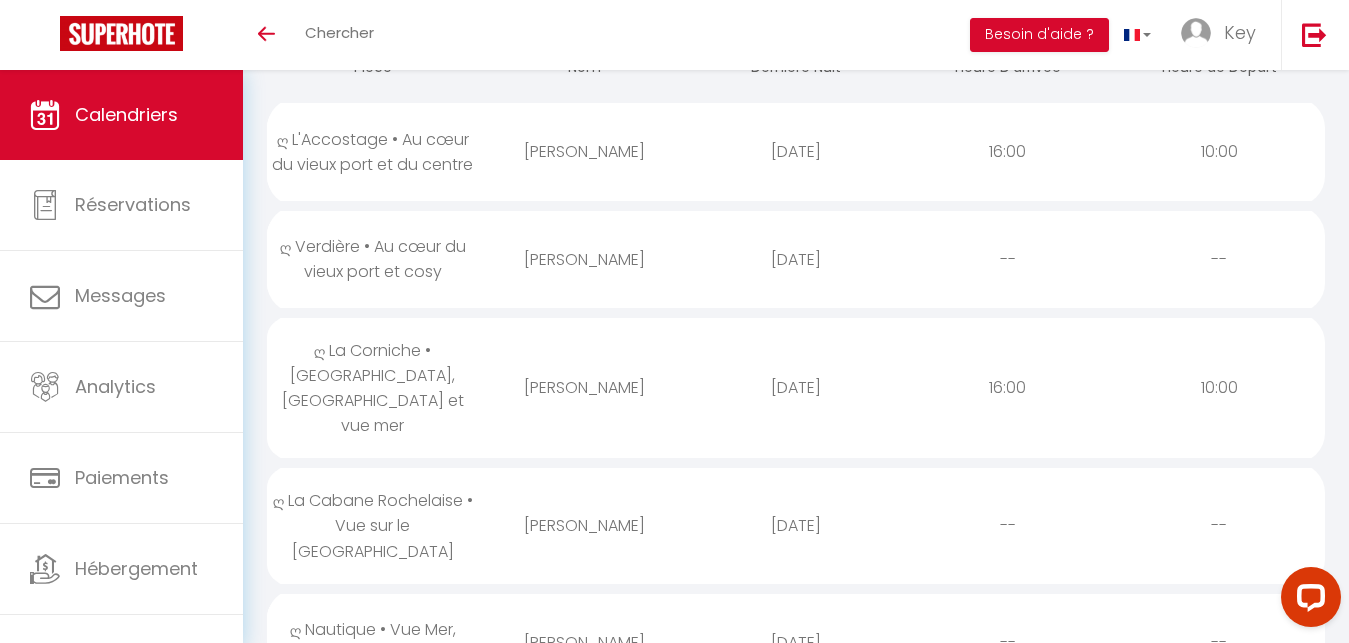 scroll, scrollTop: 408, scrollLeft: 0, axis: vertical 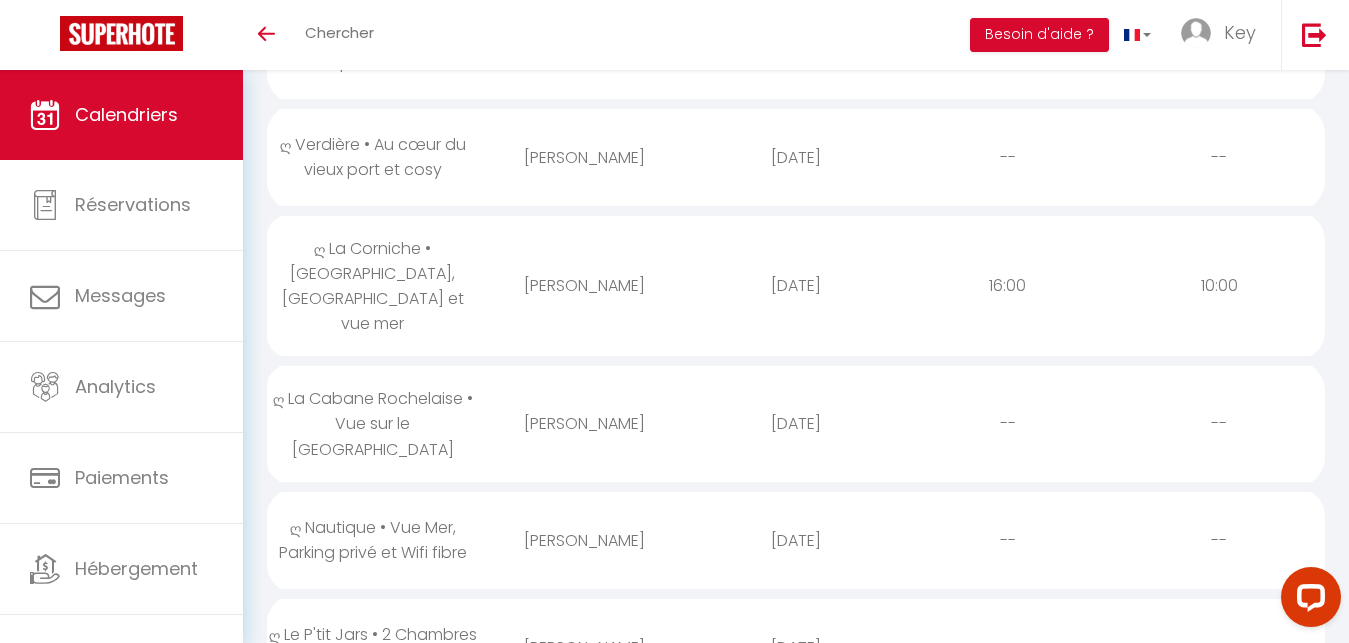 click on "[PERSON_NAME]" at bounding box center (585, 423) 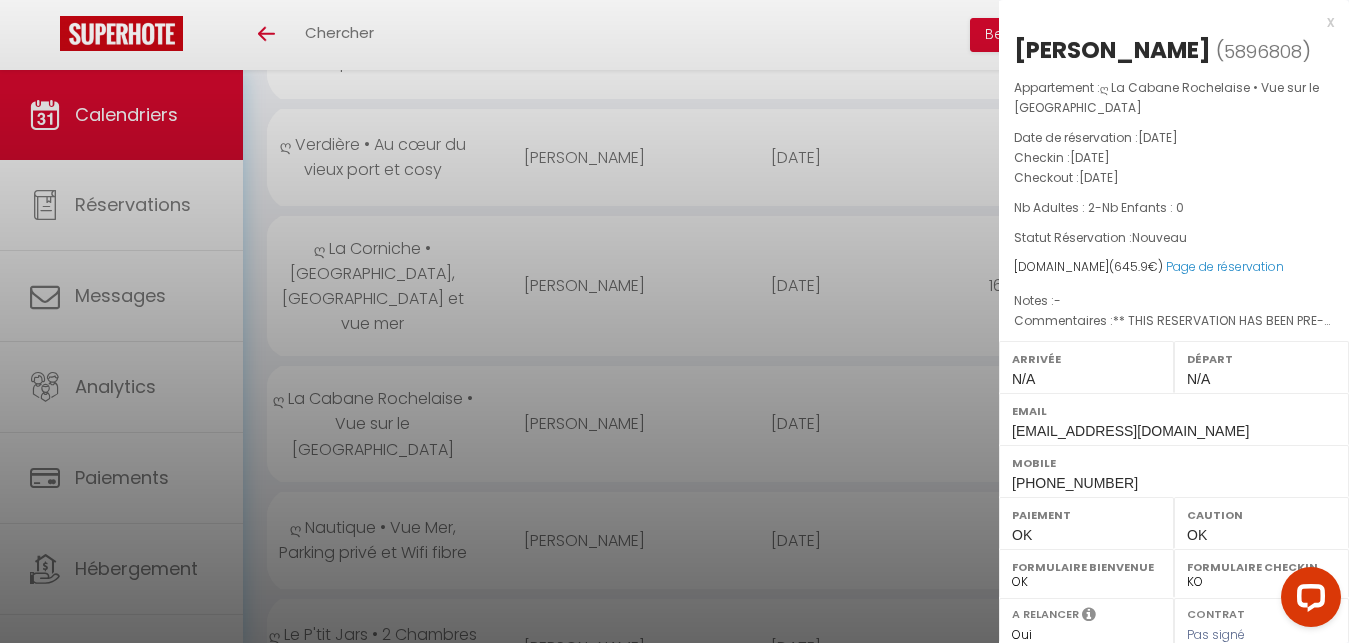 click on "[PERSON_NAME]" at bounding box center (1112, 50) 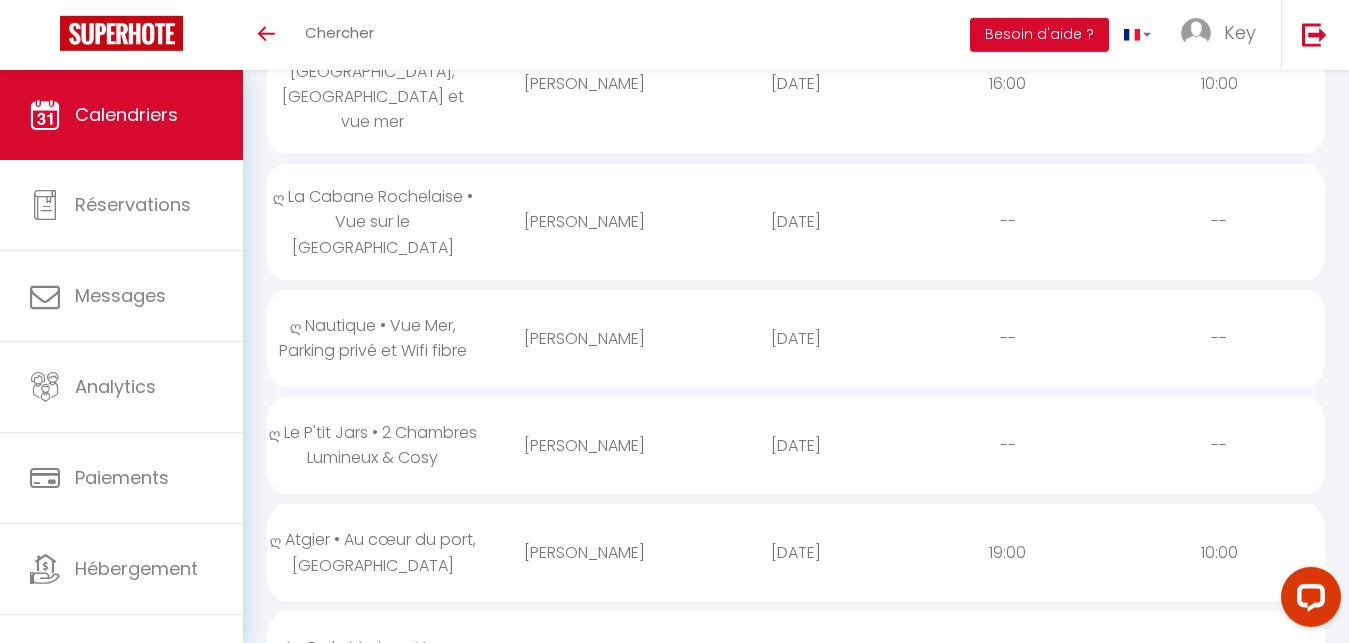 scroll, scrollTop: 612, scrollLeft: 0, axis: vertical 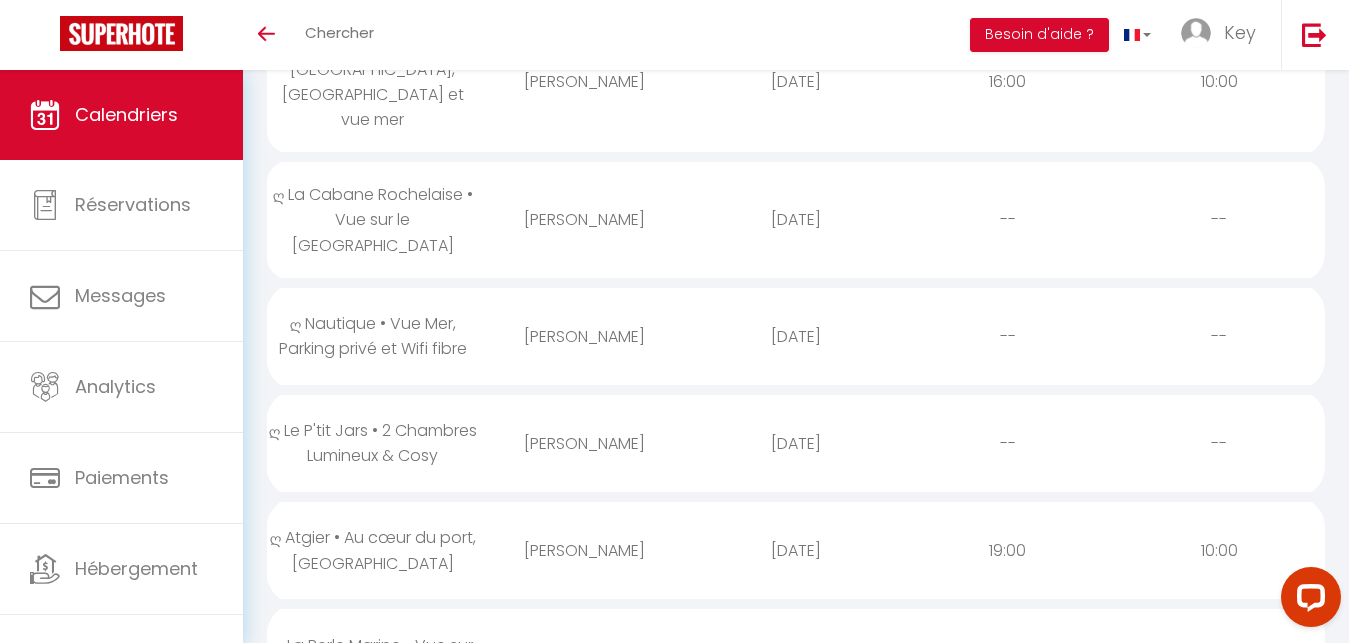 click on "[PERSON_NAME]" at bounding box center [585, 336] 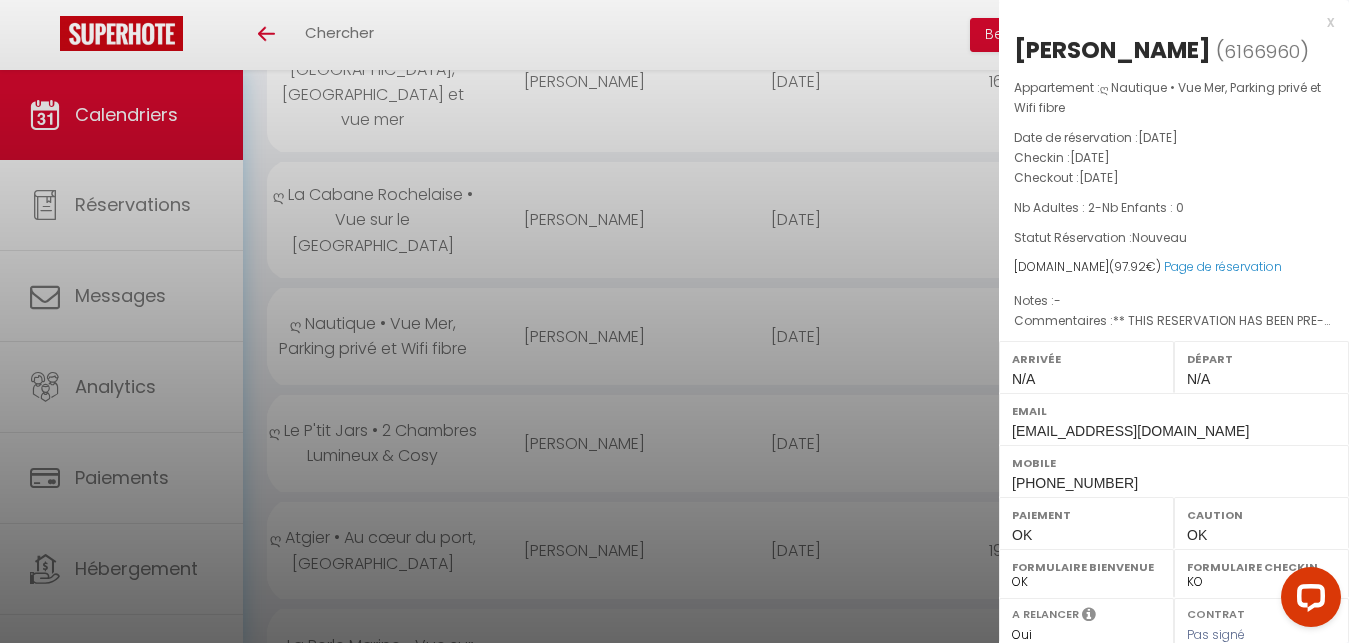 click on "[PERSON_NAME]" at bounding box center (1112, 50) 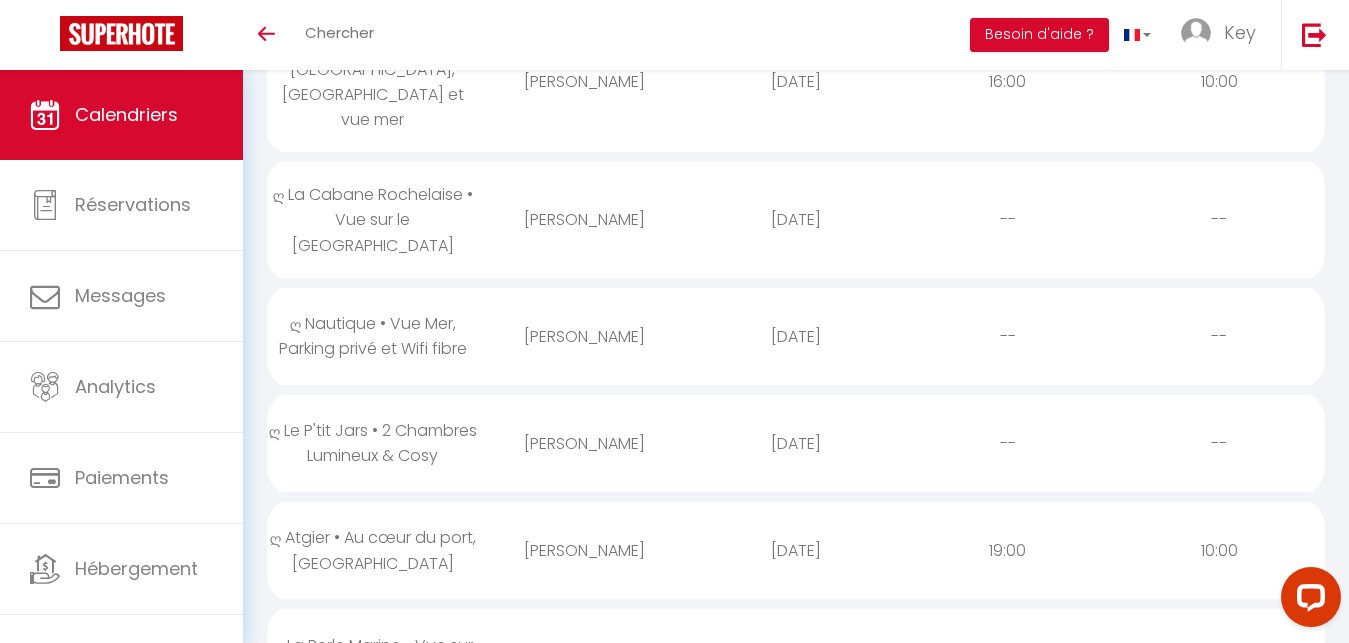 scroll, scrollTop: 714, scrollLeft: 0, axis: vertical 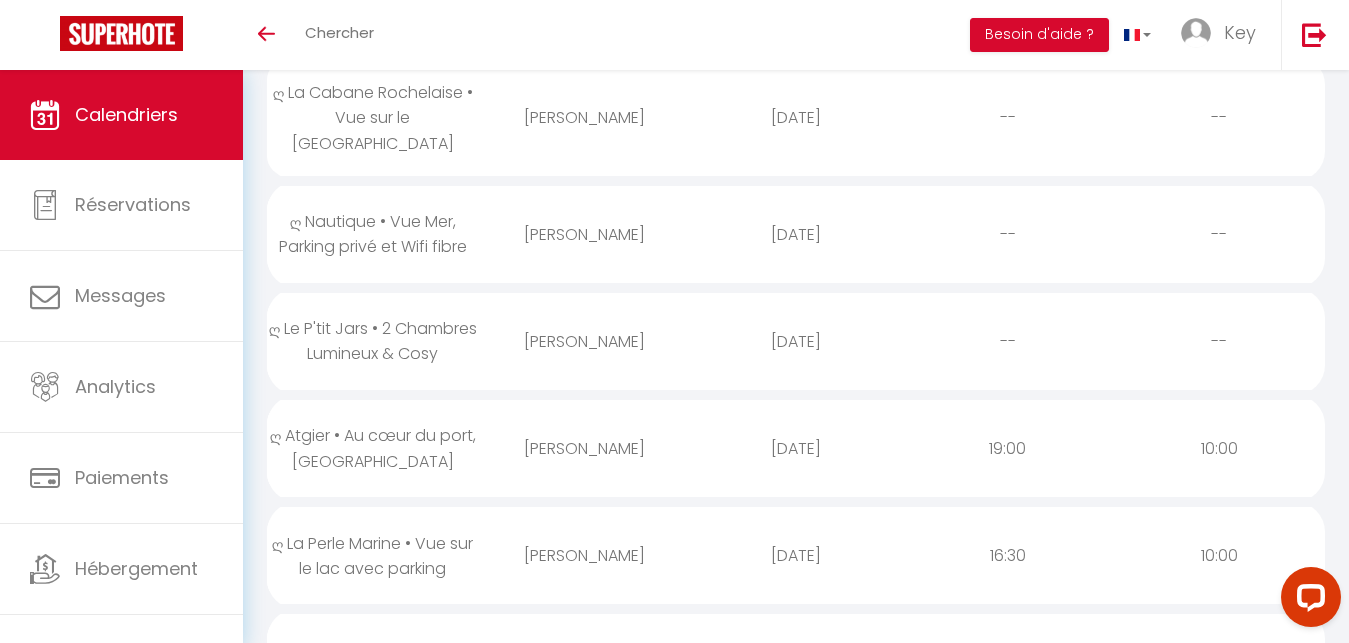 click on "[PERSON_NAME]" at bounding box center [585, 341] 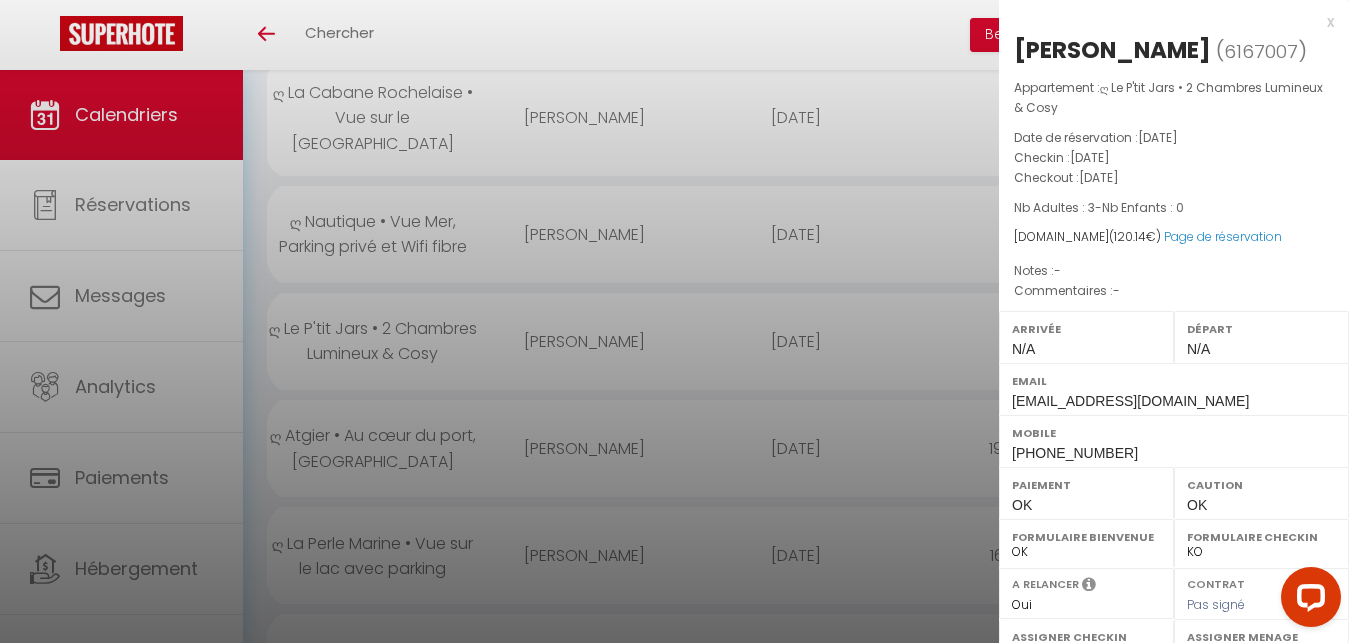 click on "[PERSON_NAME]" at bounding box center (1112, 50) 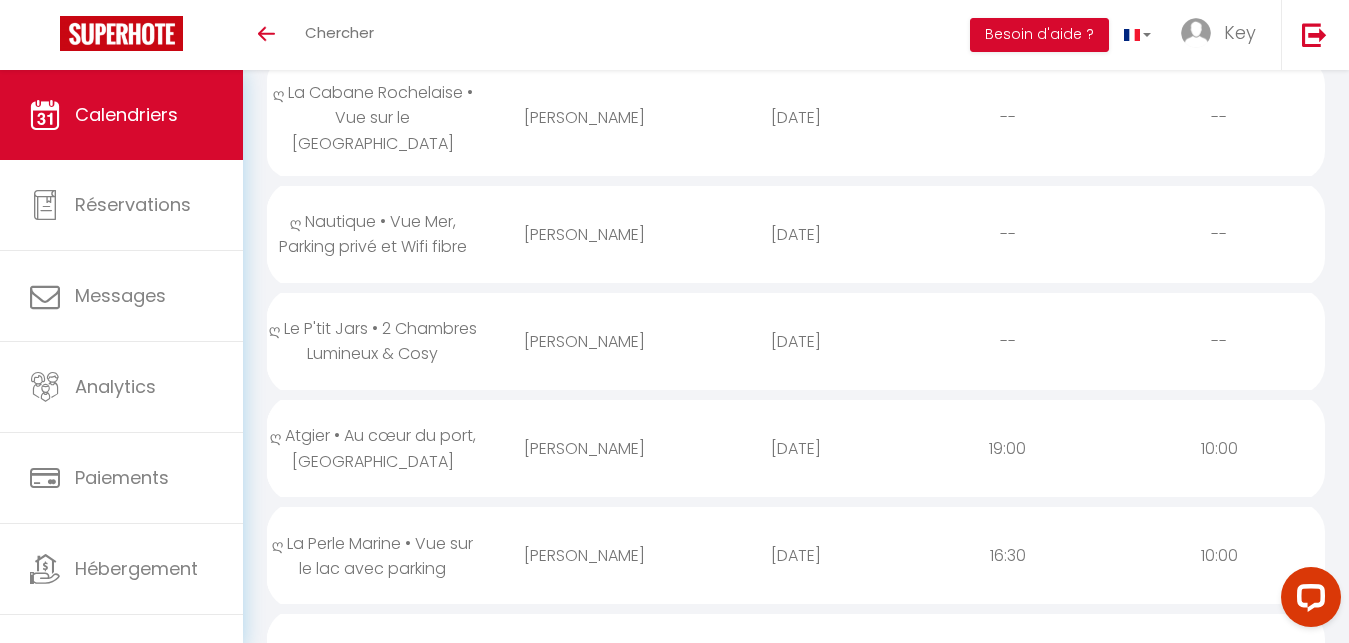 scroll, scrollTop: 816, scrollLeft: 0, axis: vertical 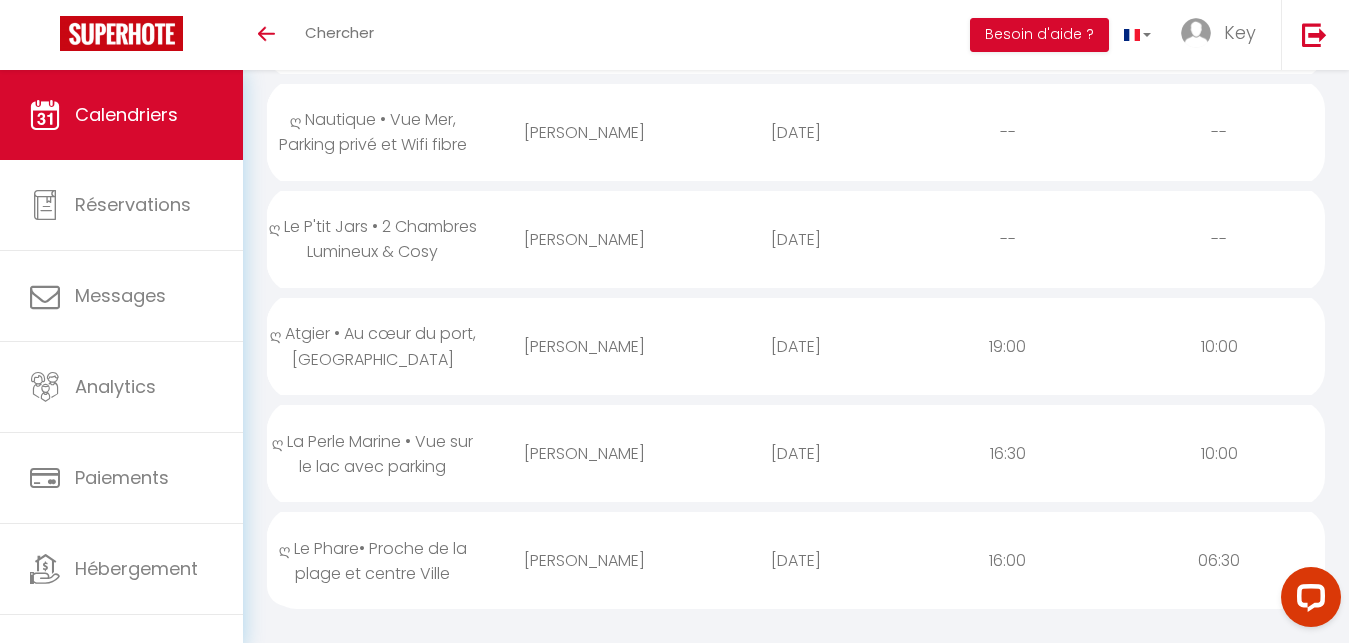 click on "ღ Atgier • Au cœur du port,  [GEOGRAPHIC_DATA]" at bounding box center [373, 346] 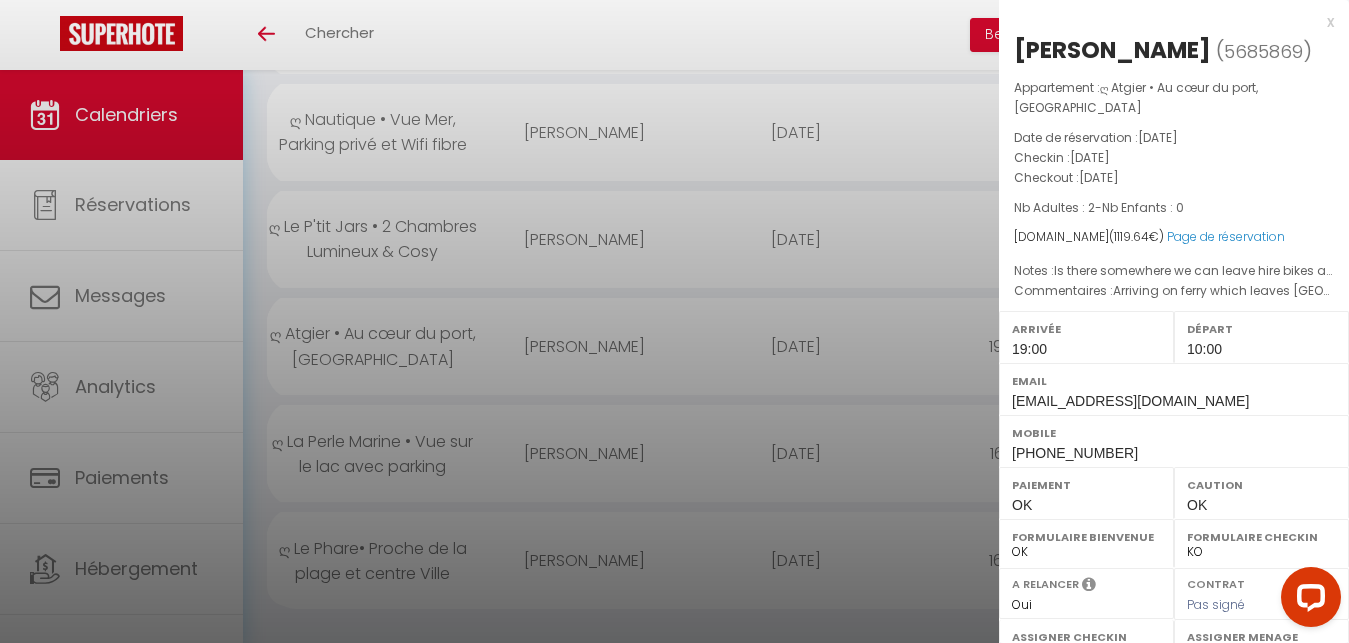 click on "[PERSON_NAME]" at bounding box center [1112, 50] 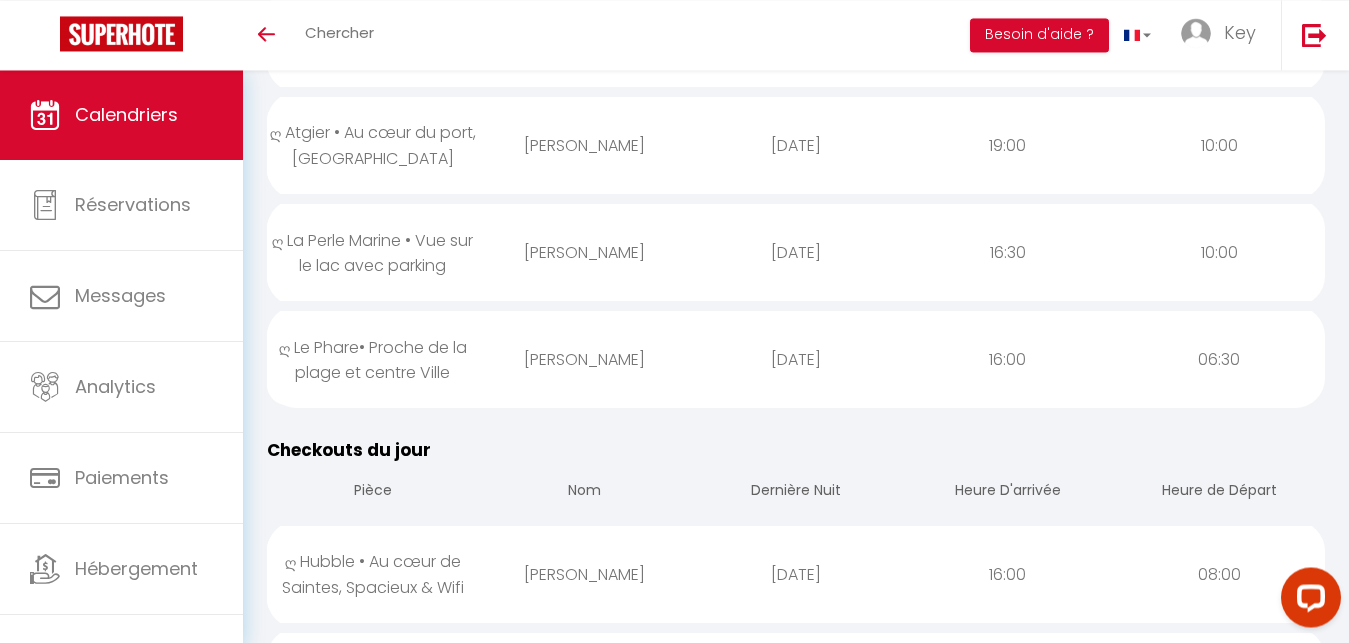 scroll, scrollTop: 1020, scrollLeft: 0, axis: vertical 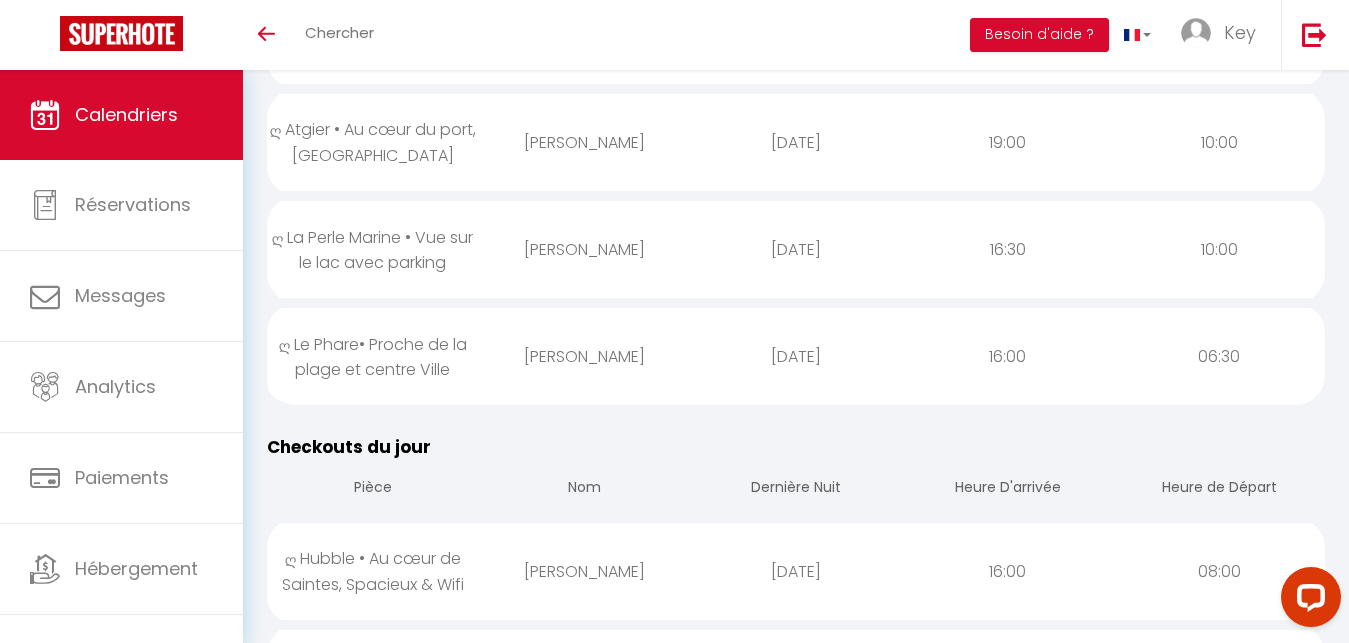 click on "ღ Le Phare• Proche de la plage et centre Ville" at bounding box center (373, 357) 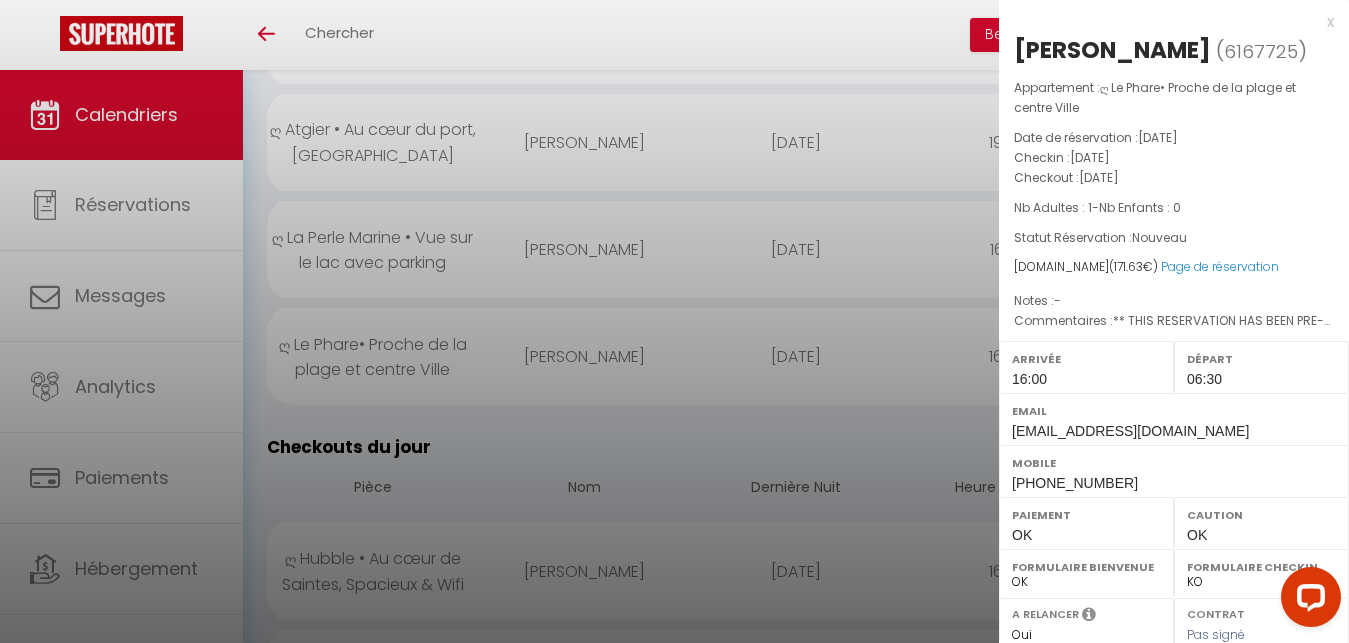 click on "[PERSON_NAME]" at bounding box center [1112, 50] 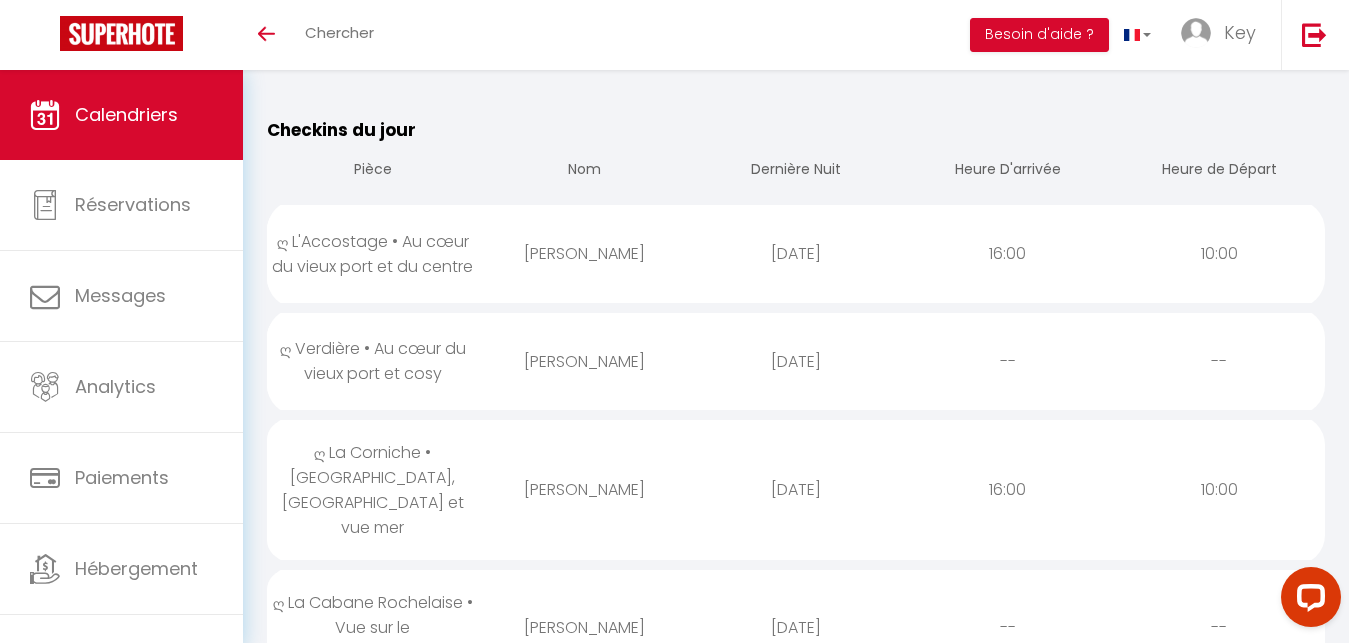 scroll, scrollTop: 204, scrollLeft: 0, axis: vertical 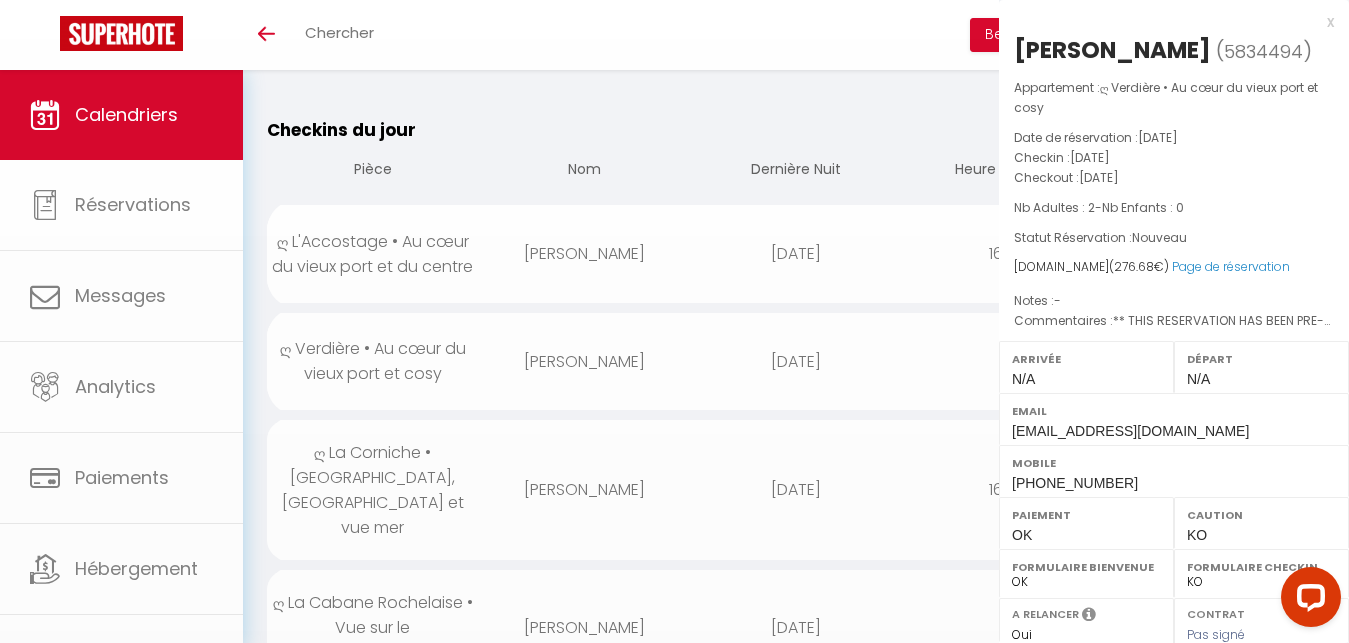 select on "23274" 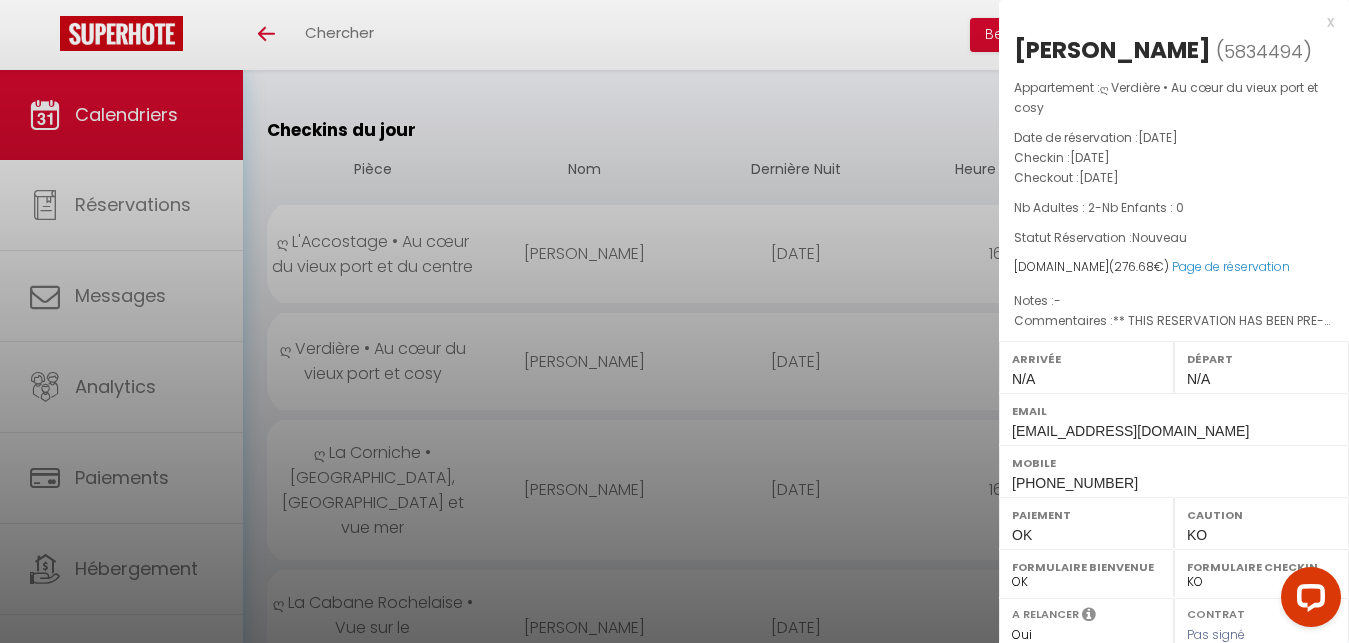 scroll, scrollTop: 204, scrollLeft: 0, axis: vertical 